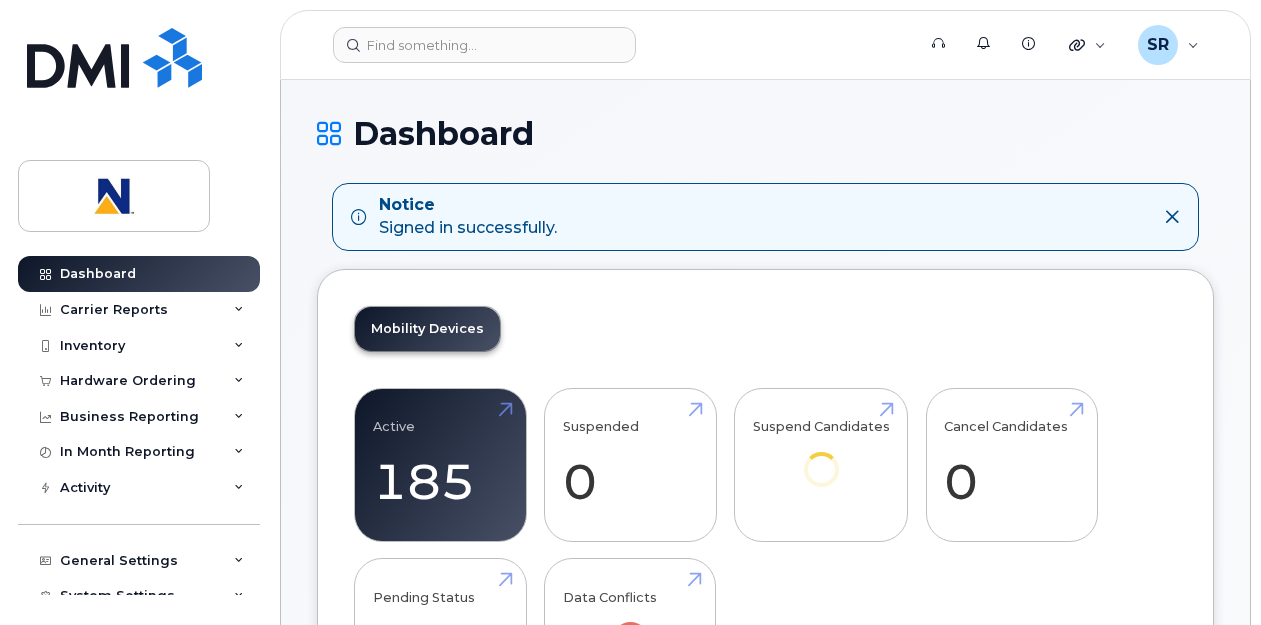 scroll, scrollTop: 0, scrollLeft: 0, axis: both 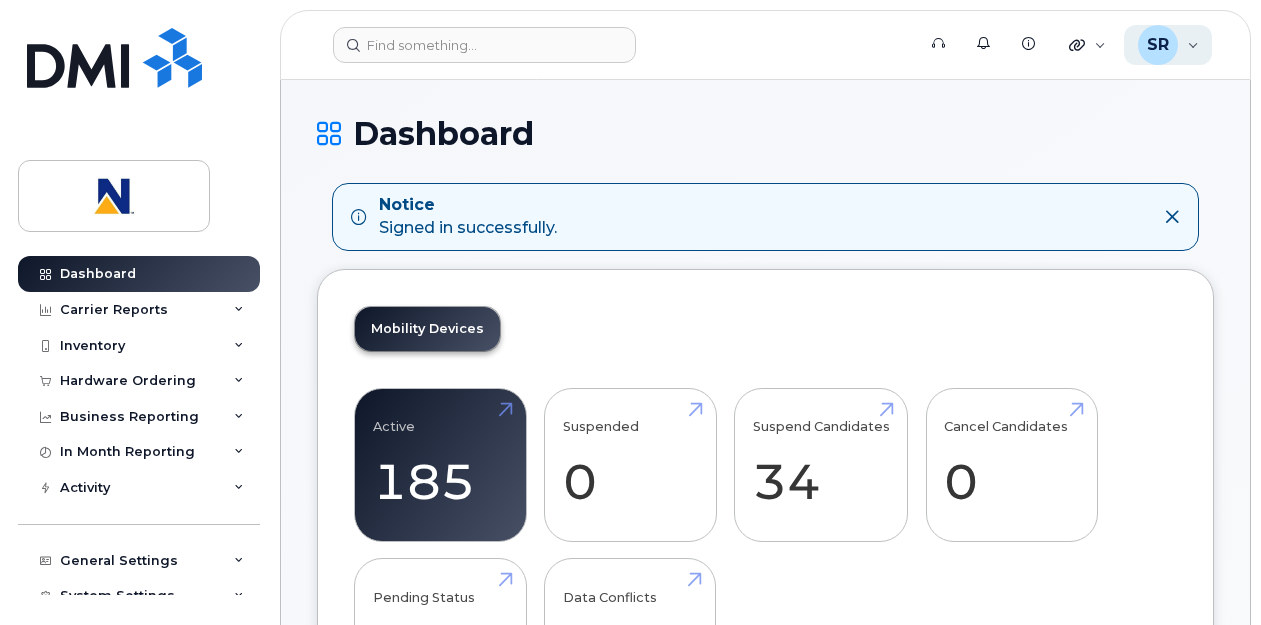 click on "[INITIAL] [FIRST] [LAST] [ROLE]" at bounding box center (1168, 45) 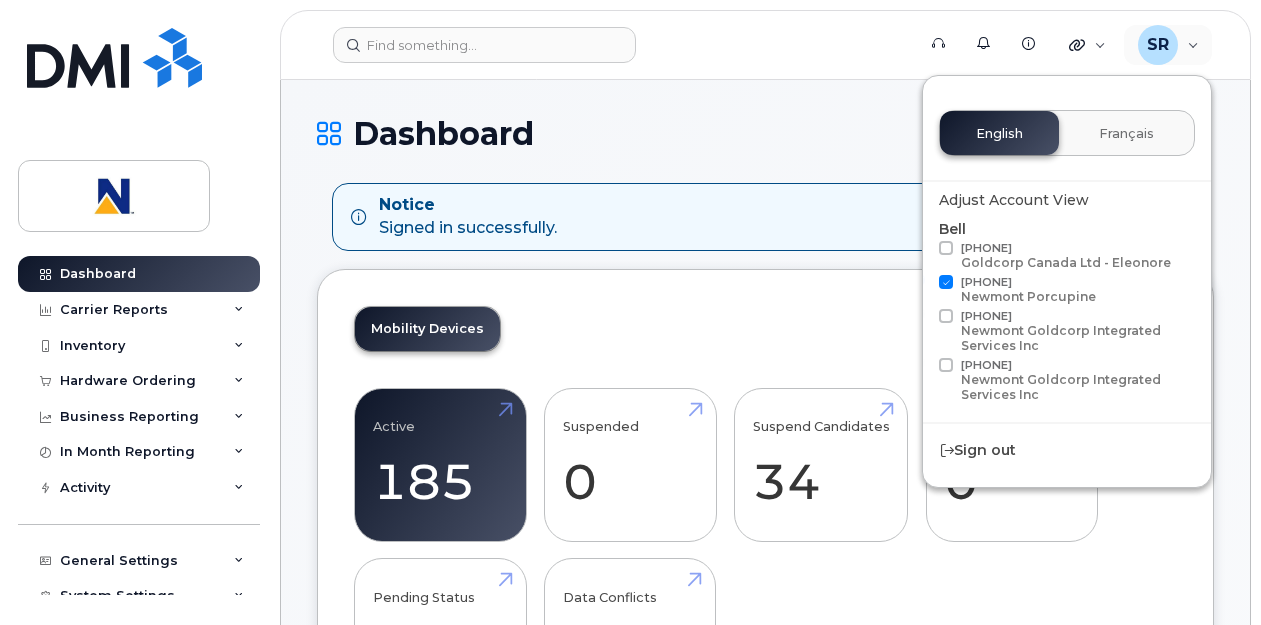 click on "Newmont Porcupine" 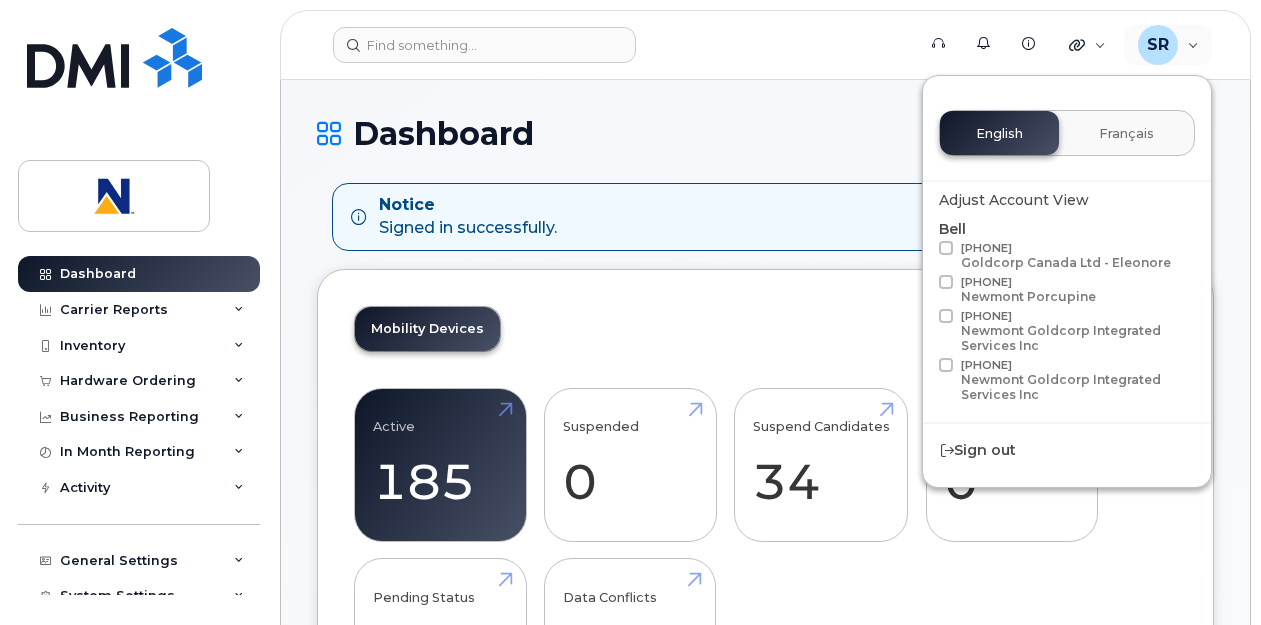 click on "[PHONE] [COMPANY]" at bounding box center (1075, 380) 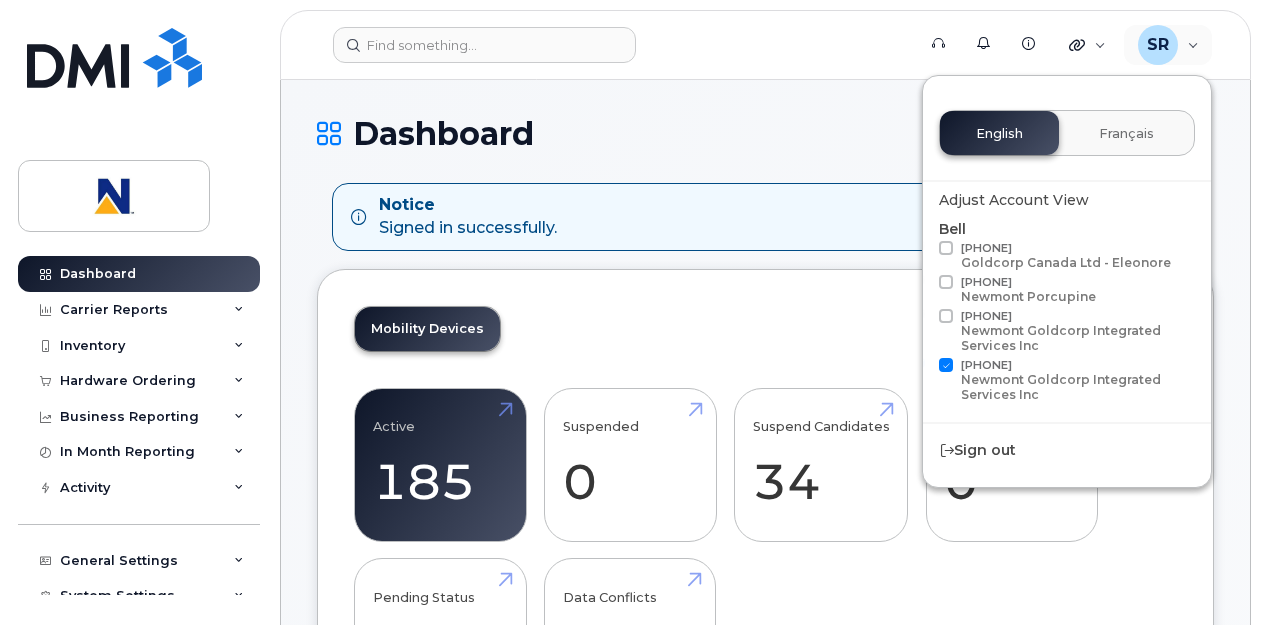 click on "Mobility Devices
Active
185
Suspended
0
Suspend Candidates
34
Cancel Candidates
0
Pending Status
1
Data Conflicts
0" at bounding box center [765, 517] 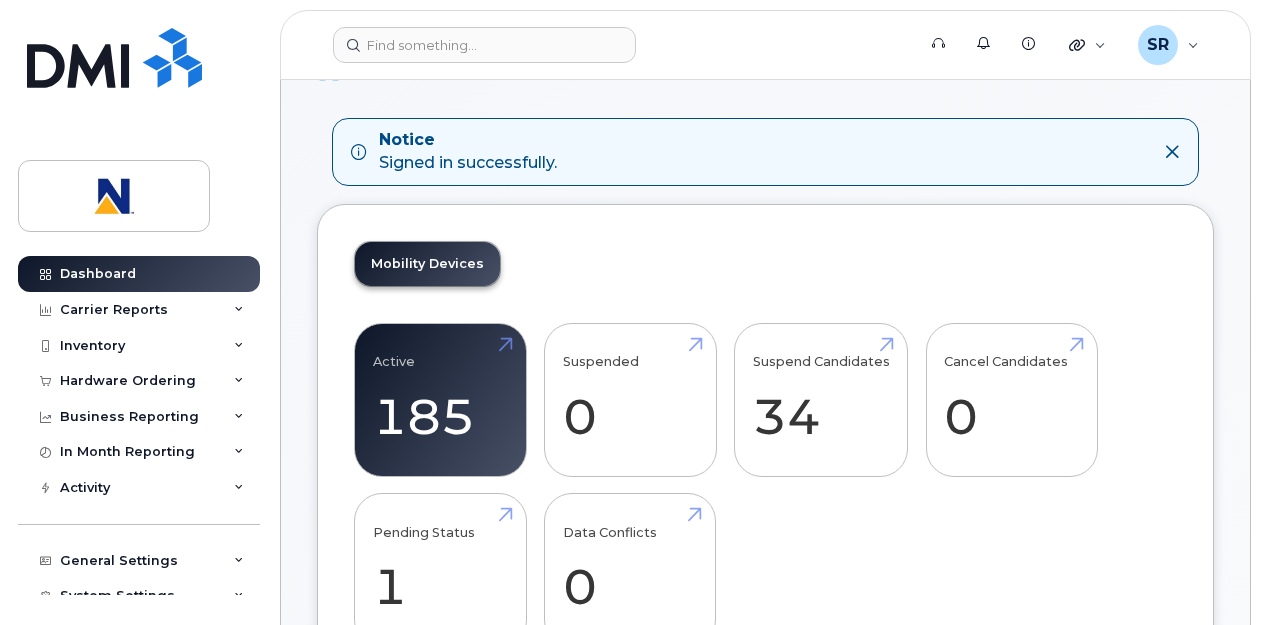 scroll, scrollTop: 63, scrollLeft: 0, axis: vertical 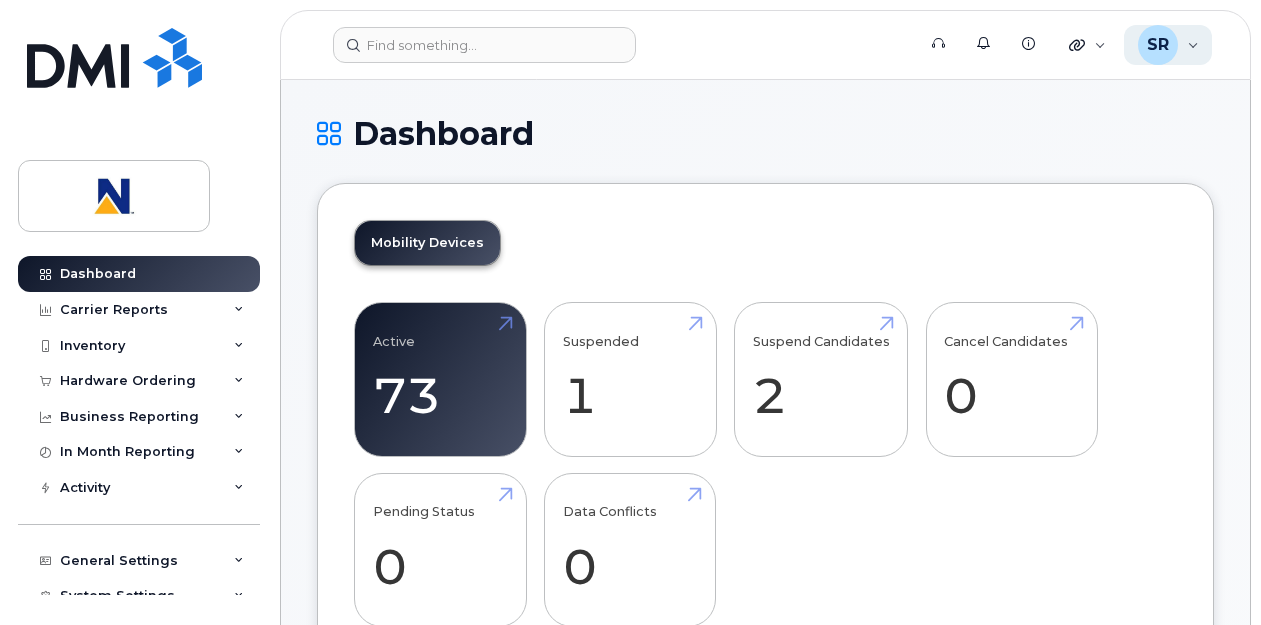 click on "[INITIAL] [FIRST] [LAST] [ROLE]" at bounding box center [1168, 45] 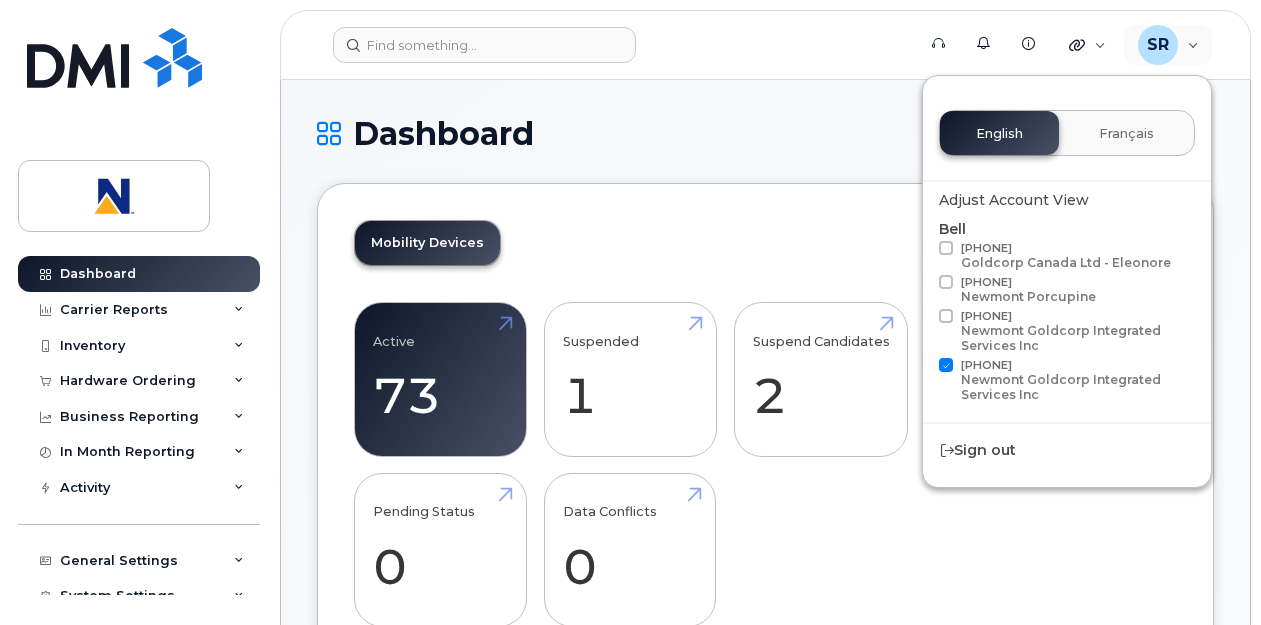 click on "Newmont Goldcorp Integrated Services Inc" 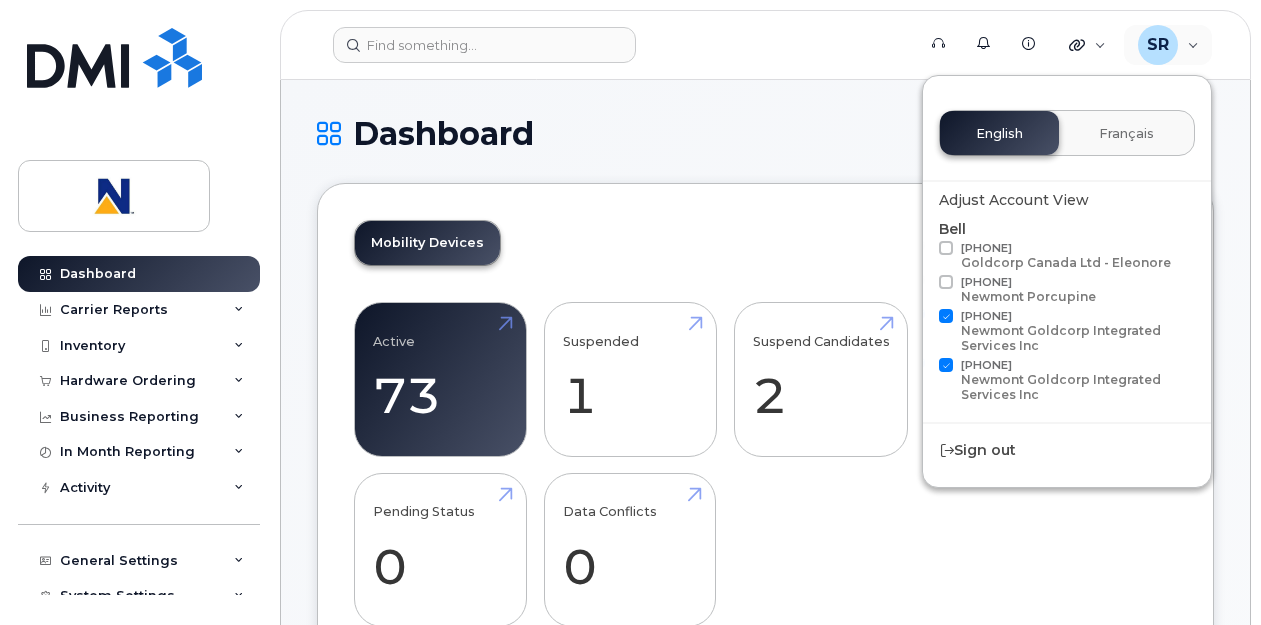 click on "Newmont Goldcorp Integrated Services Inc" 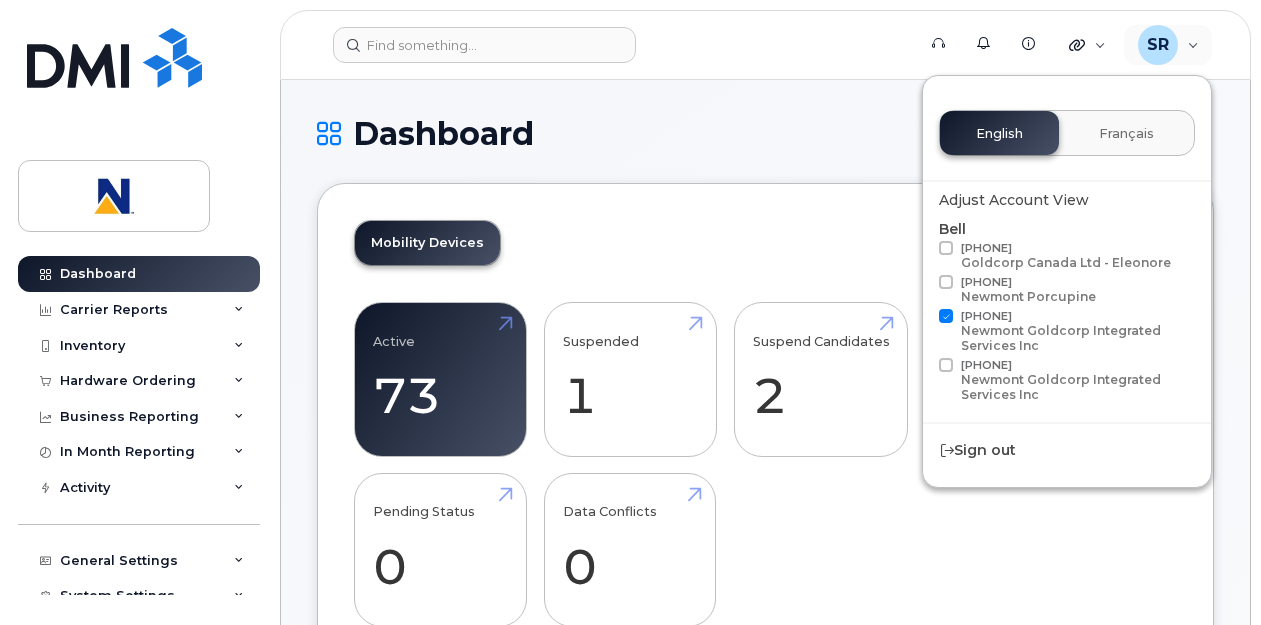 click on "Mobility Devices
Active
73
Suspended
1
Suspend Candidates
2
Cancel Candidates
0
Pending Status
0
Data Conflicts
0" at bounding box center (765, 431) 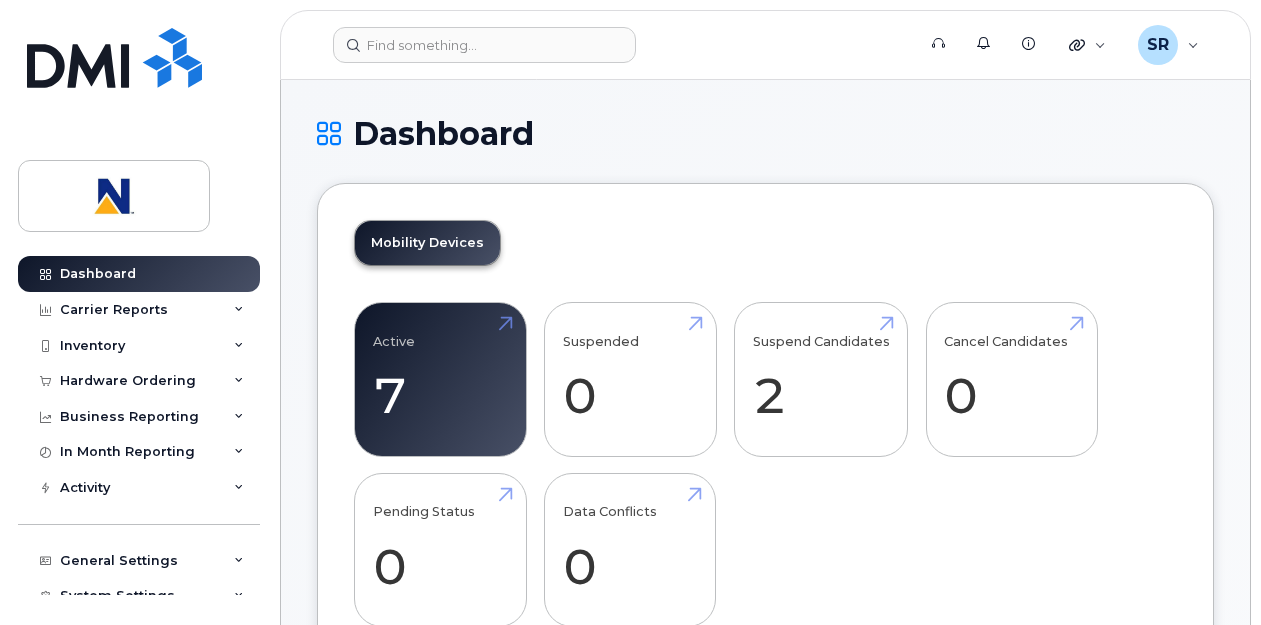 scroll, scrollTop: 0, scrollLeft: 0, axis: both 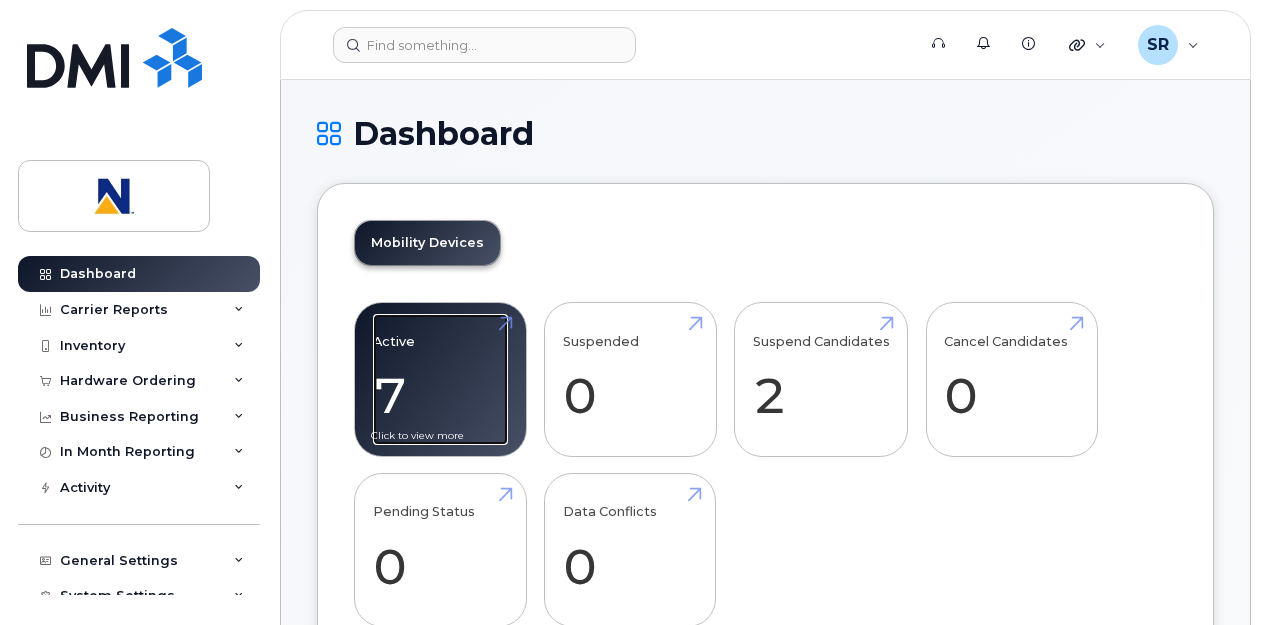 click on "Active
7" at bounding box center [440, 380] 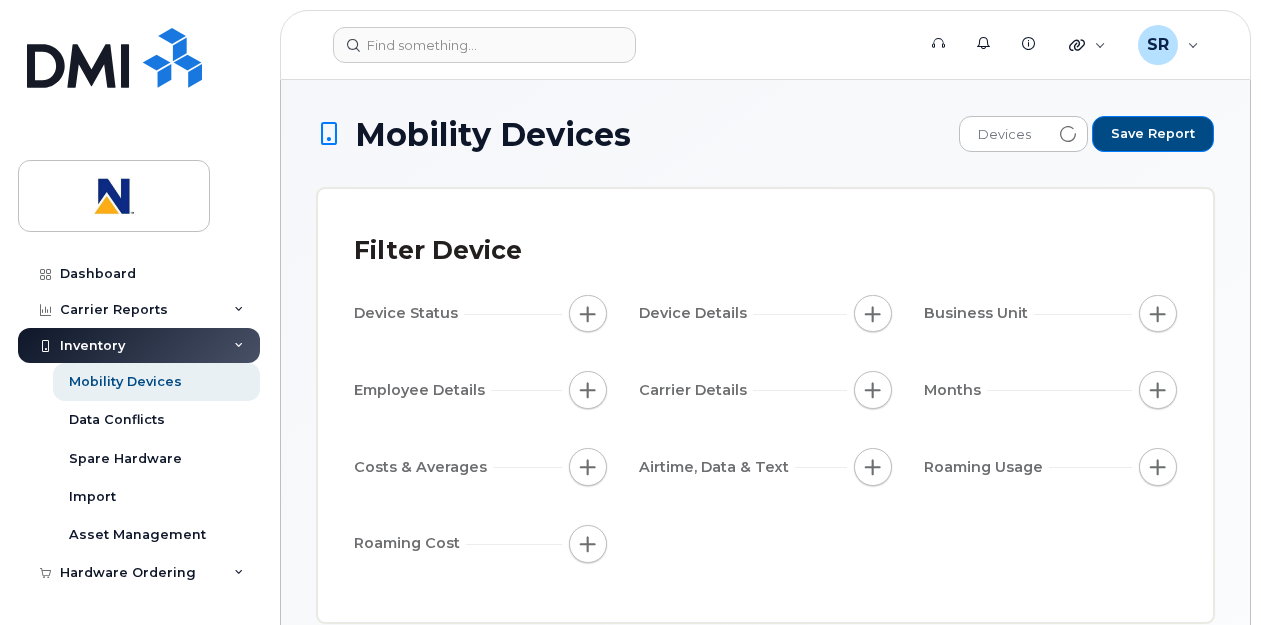 scroll, scrollTop: 0, scrollLeft: 0, axis: both 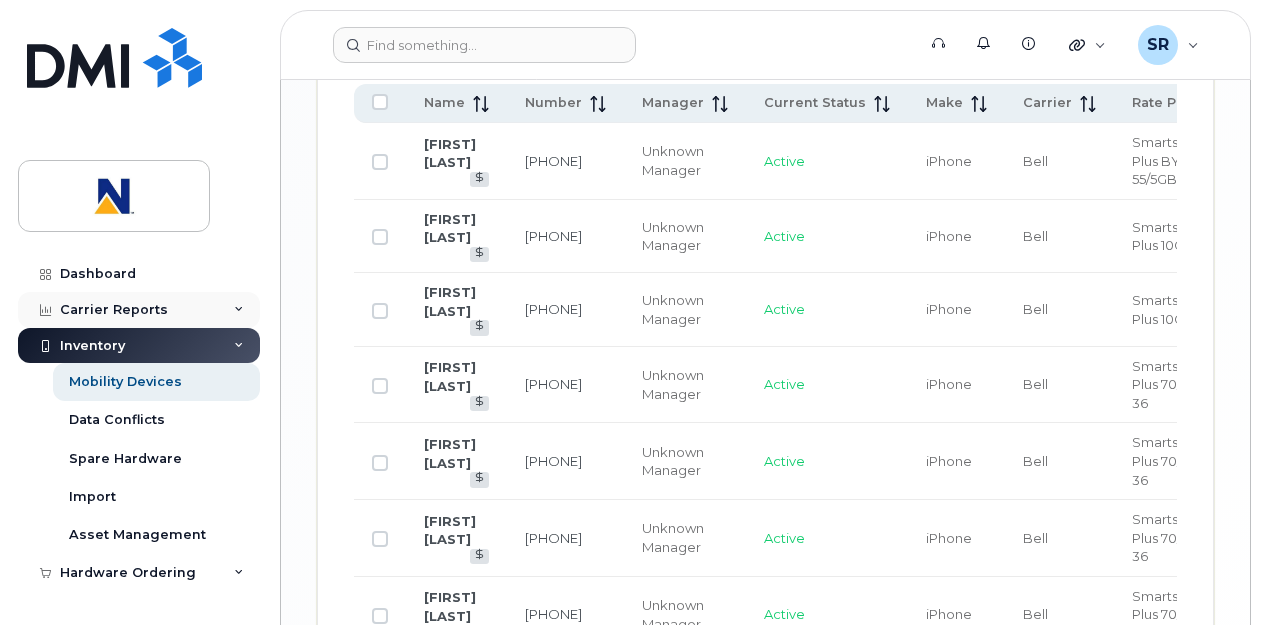 click on "Carrier Reports" at bounding box center [114, 310] 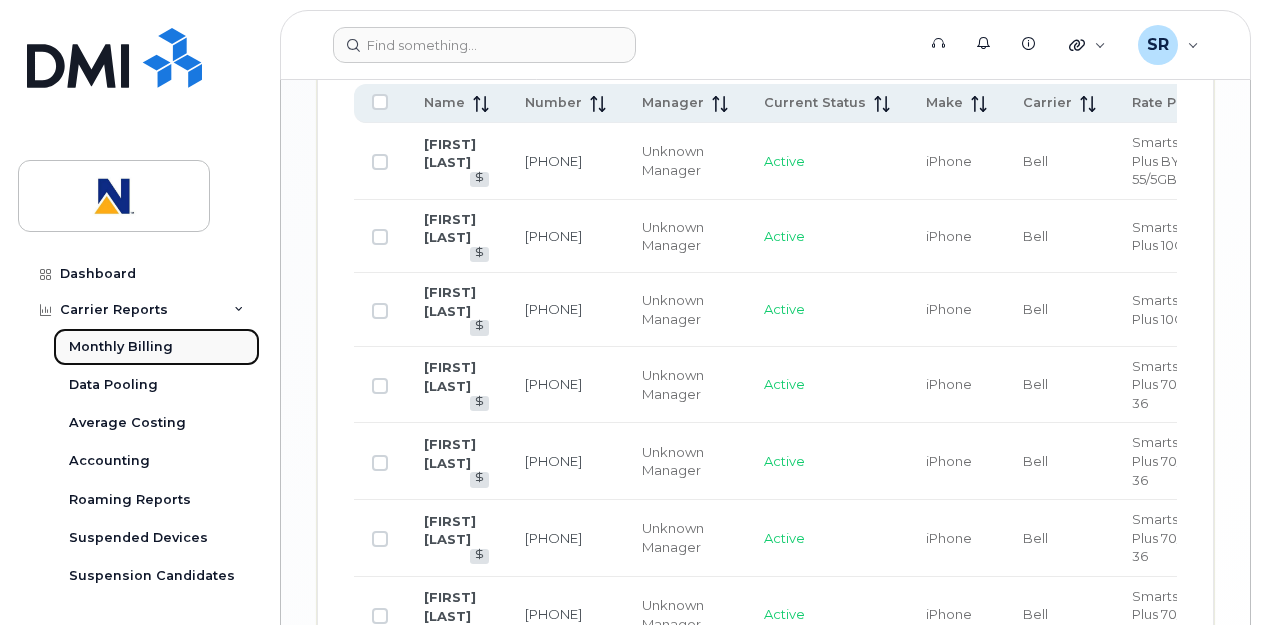 click on "Monthly Billing" at bounding box center (121, 347) 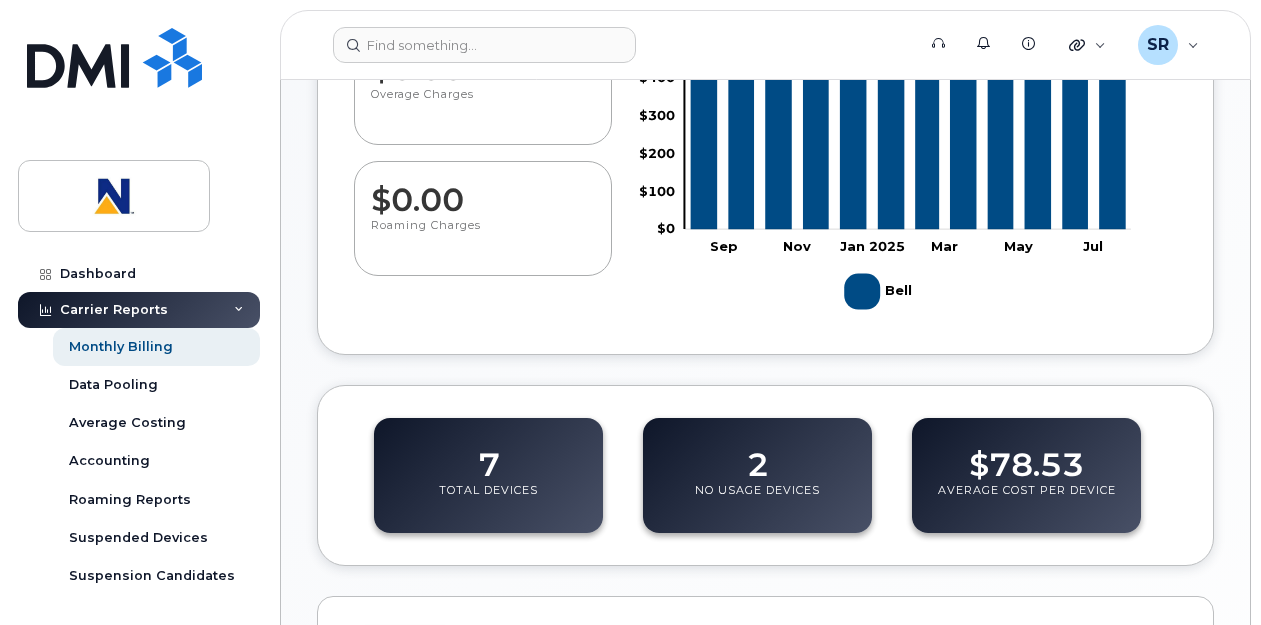 scroll, scrollTop: 397, scrollLeft: 0, axis: vertical 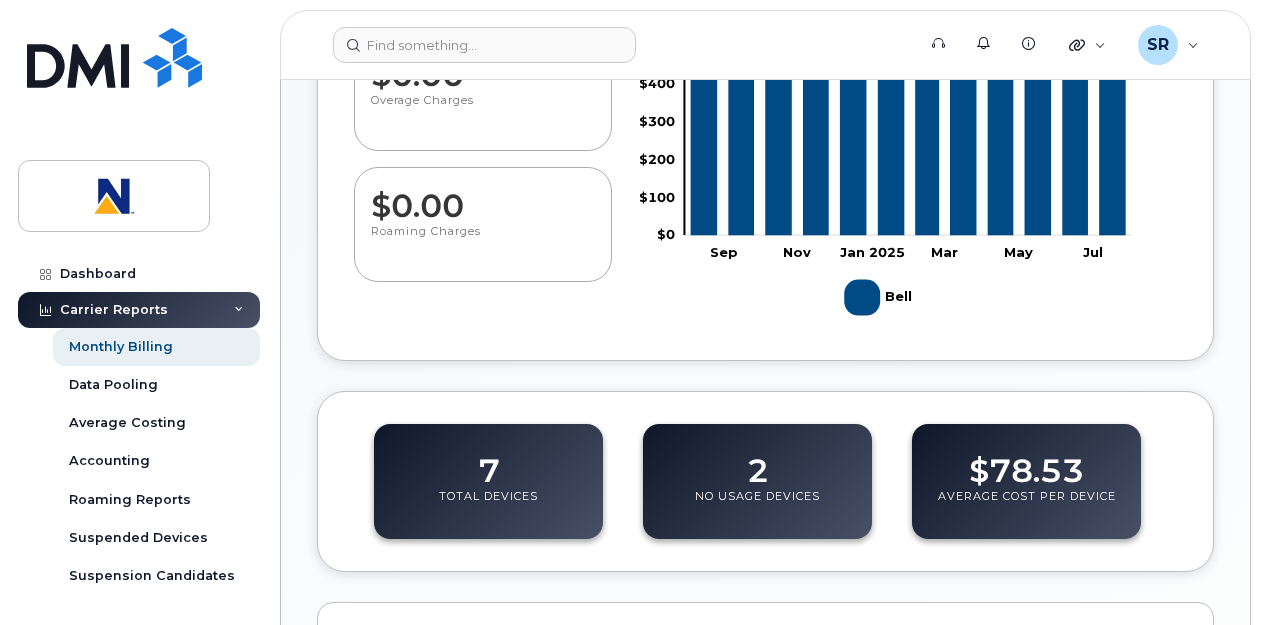 click on "2
No Usage Devices" at bounding box center [757, 481] 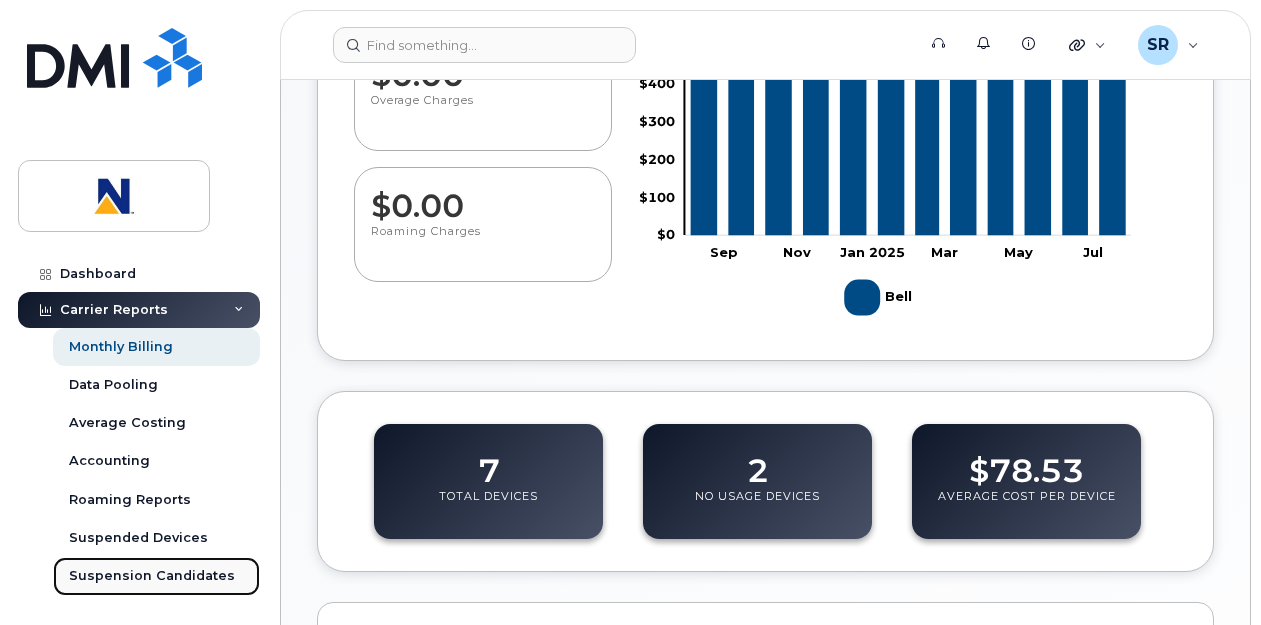 click on "Suspension Candidates" at bounding box center [152, 576] 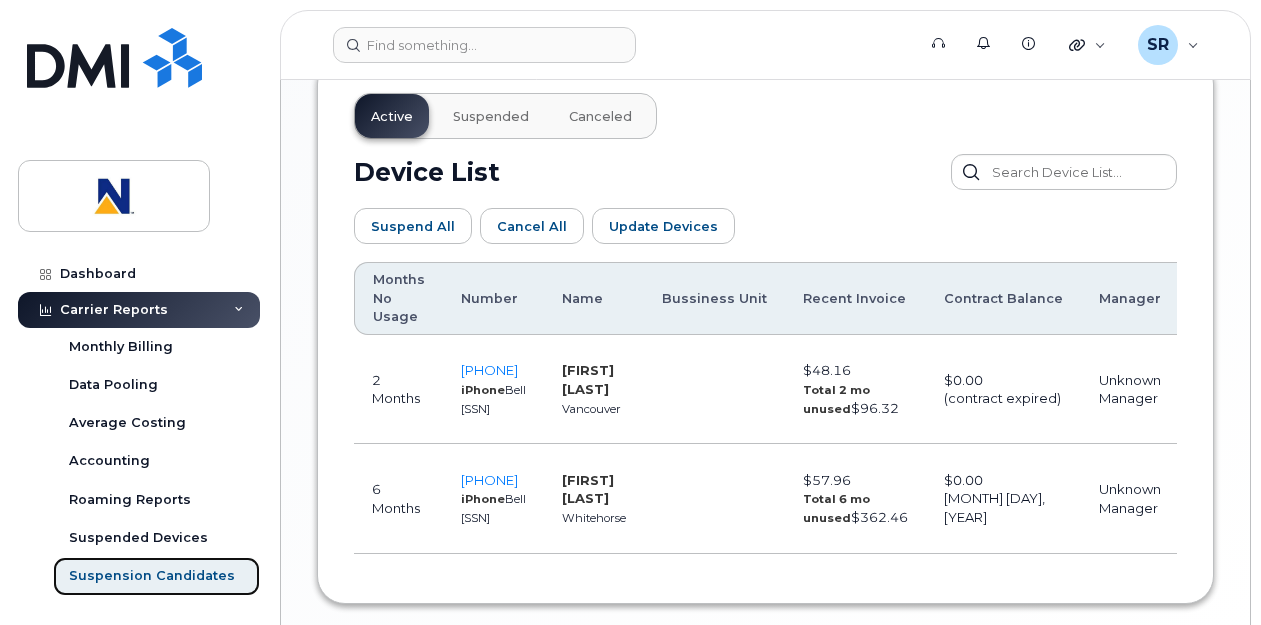 scroll, scrollTop: 1089, scrollLeft: 0, axis: vertical 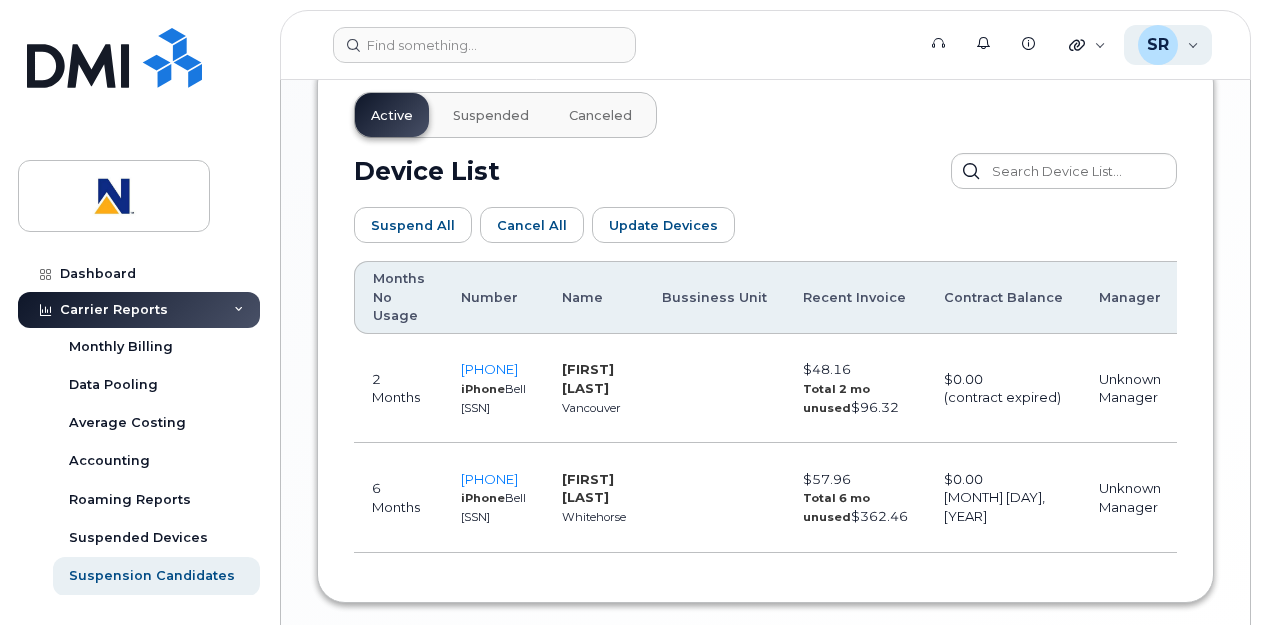click on "SR Signe Radziej Wireless Admin" at bounding box center [1168, 45] 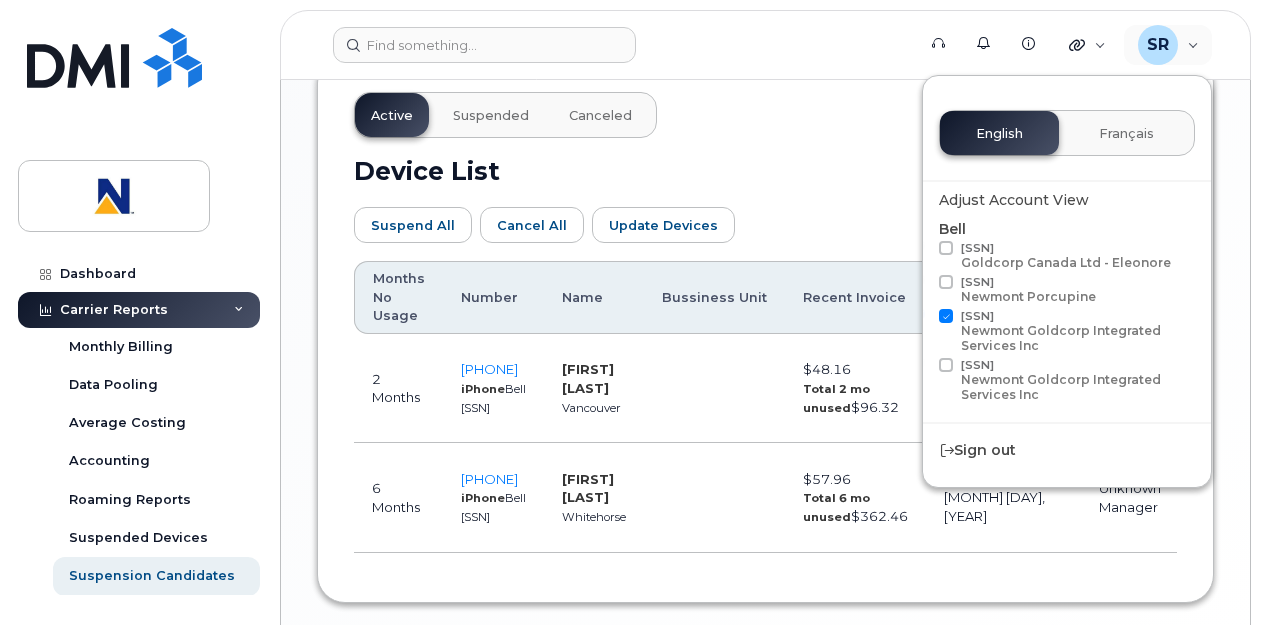 click on "0531365528 Newmont Goldcorp Integrated Services Inc" at bounding box center [1075, 380] 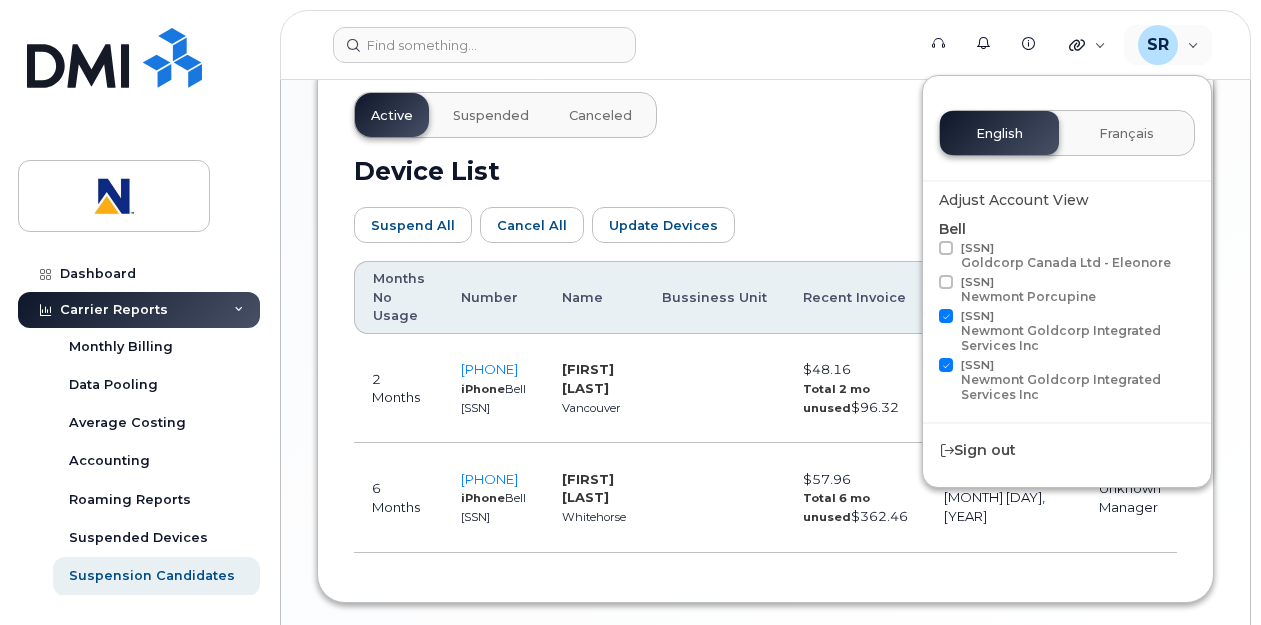 click on "Device List" at bounding box center [765, 171] 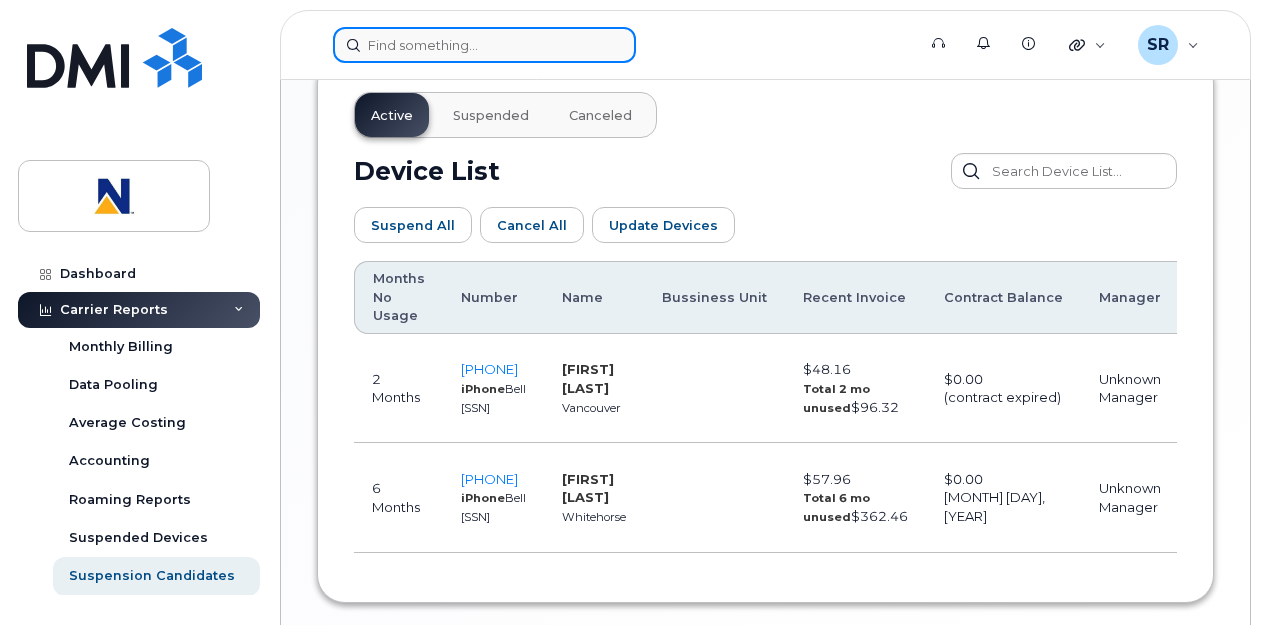 click at bounding box center (484, 45) 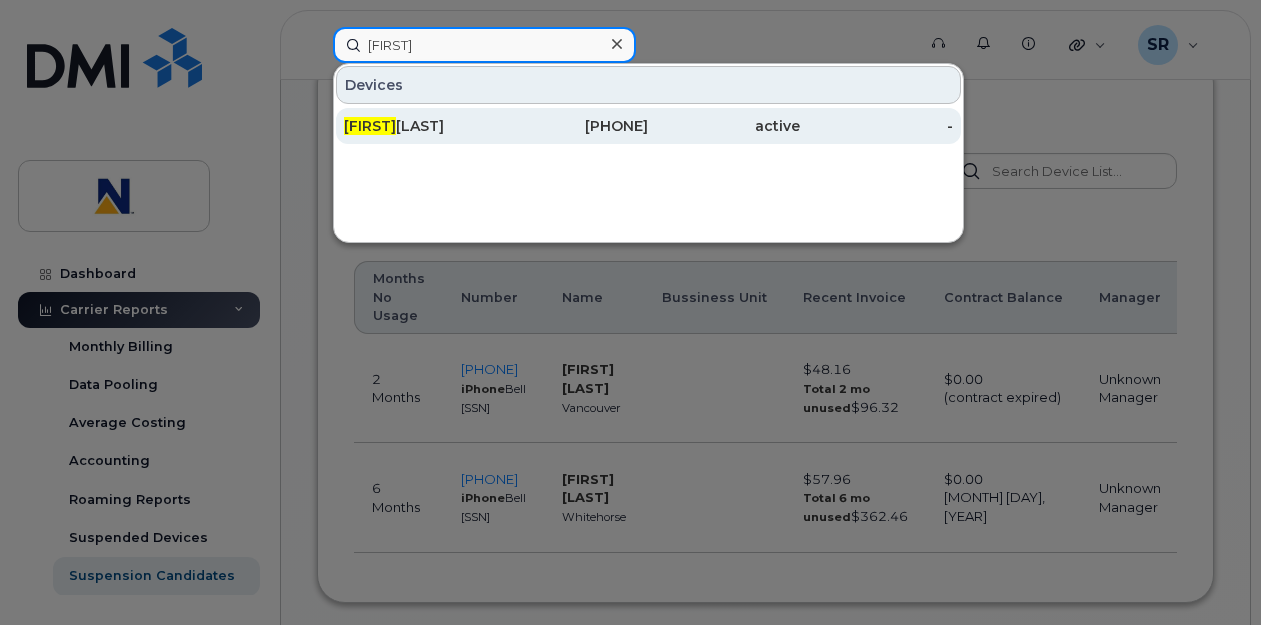 type on "meagan" 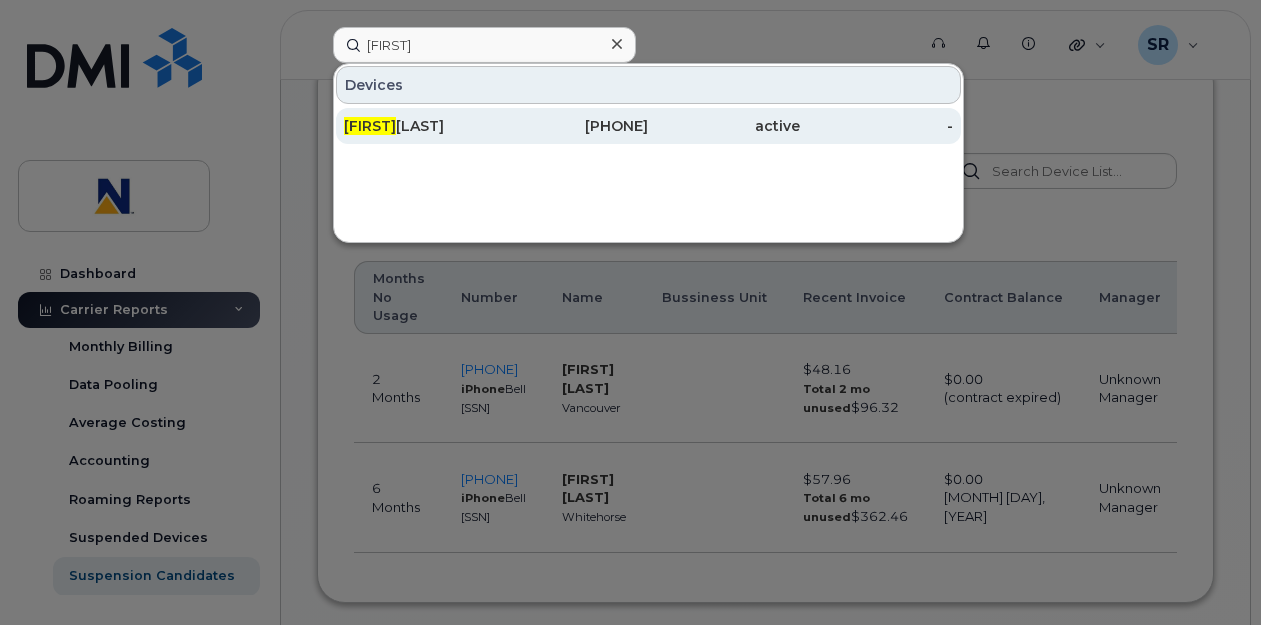click on "Meagan  O Neill" at bounding box center [420, 126] 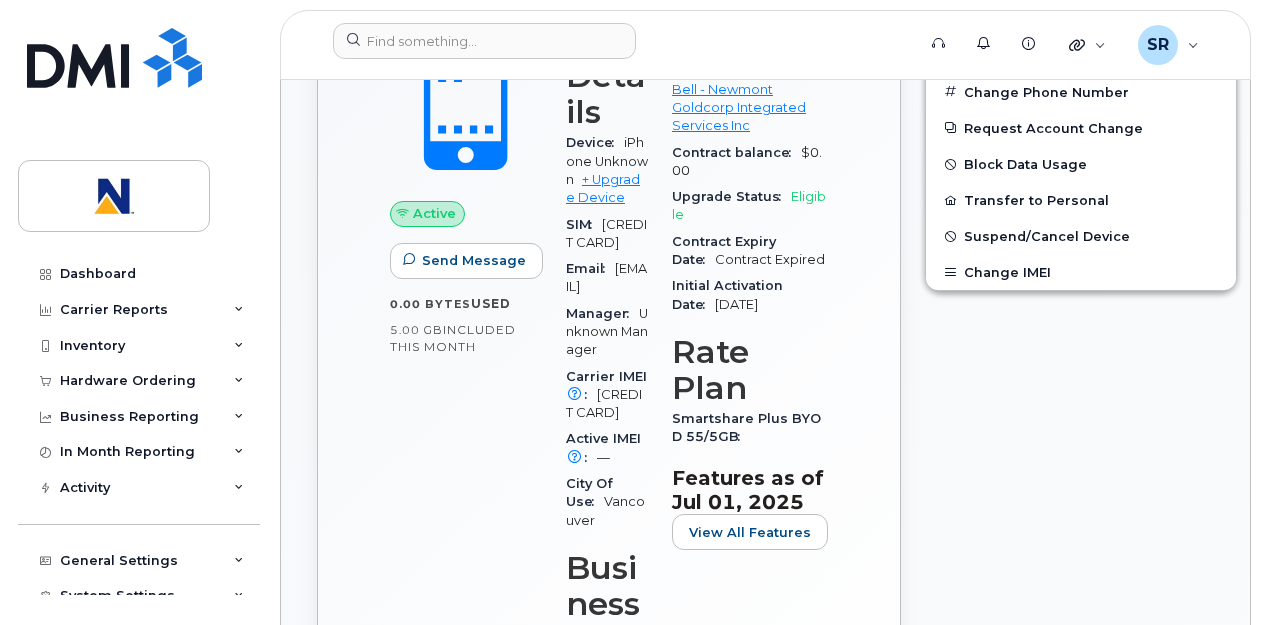 scroll, scrollTop: 694, scrollLeft: 0, axis: vertical 